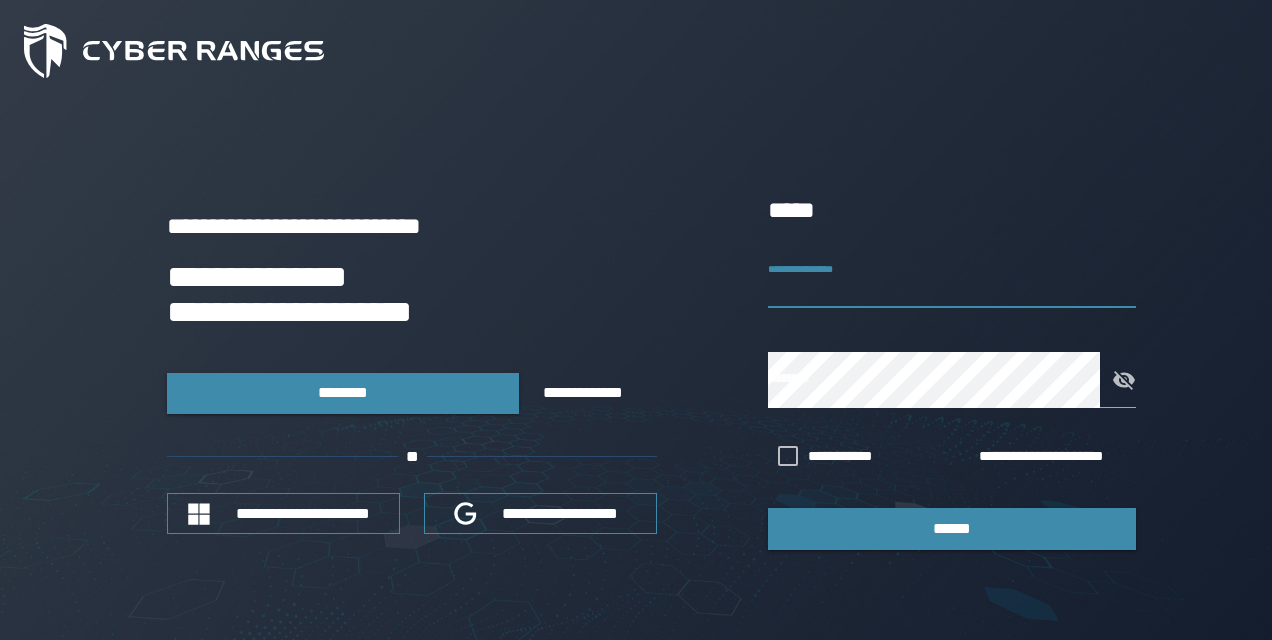 scroll, scrollTop: 0, scrollLeft: 0, axis: both 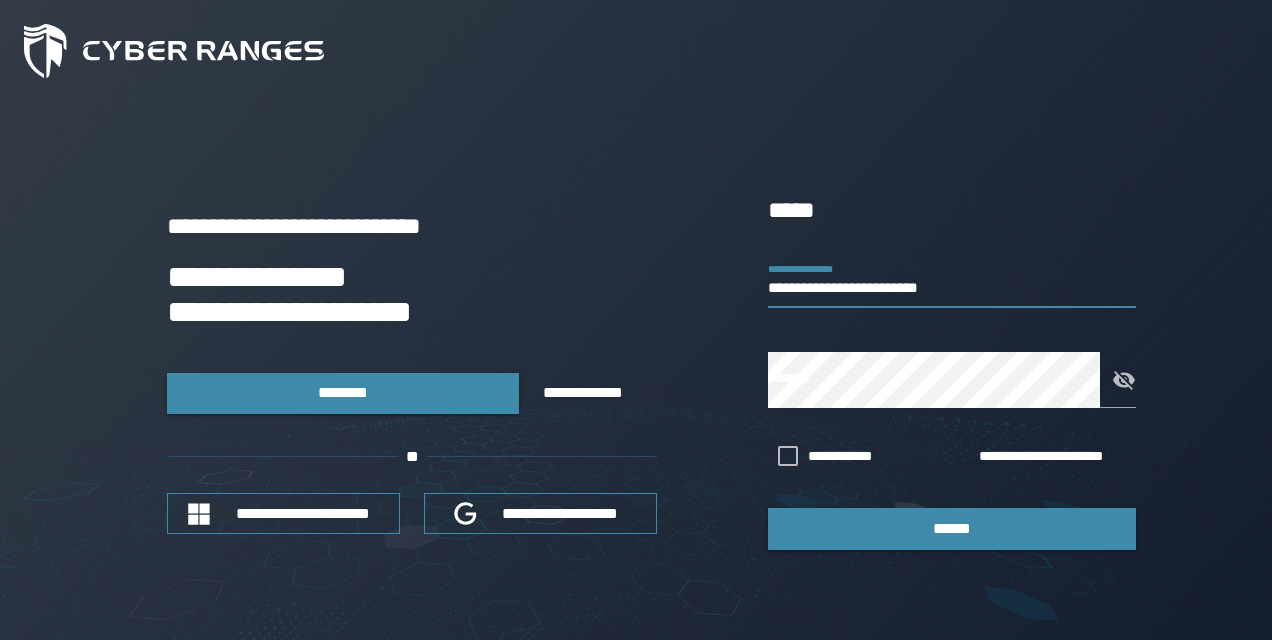 type on "**********" 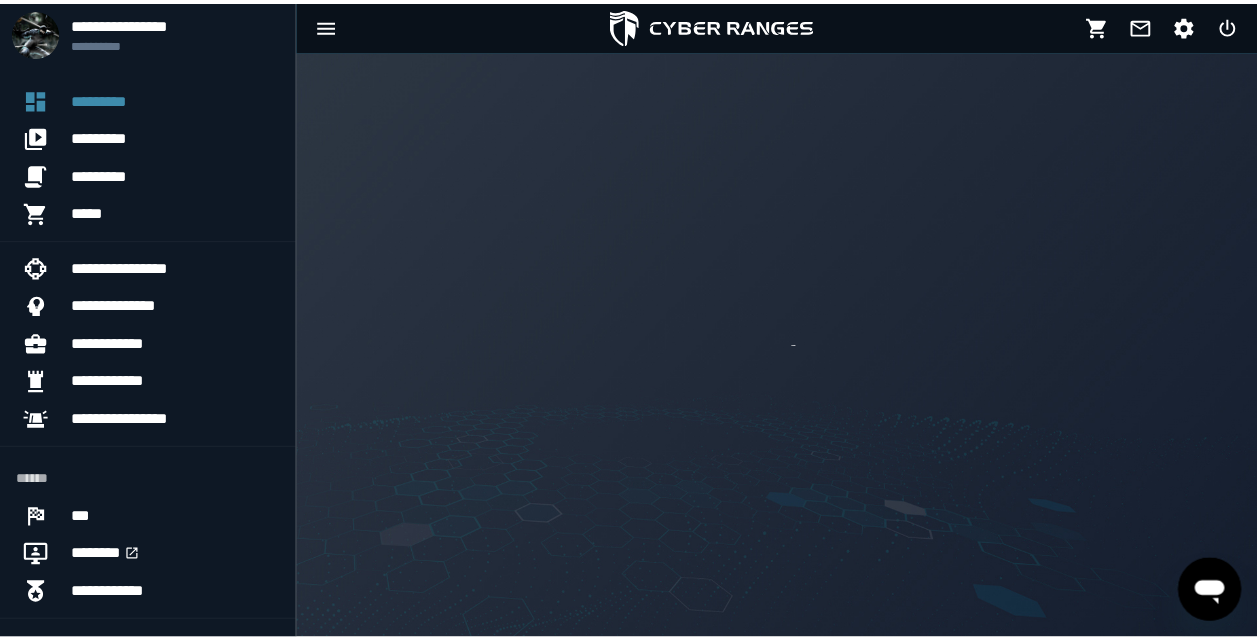 scroll, scrollTop: 0, scrollLeft: 0, axis: both 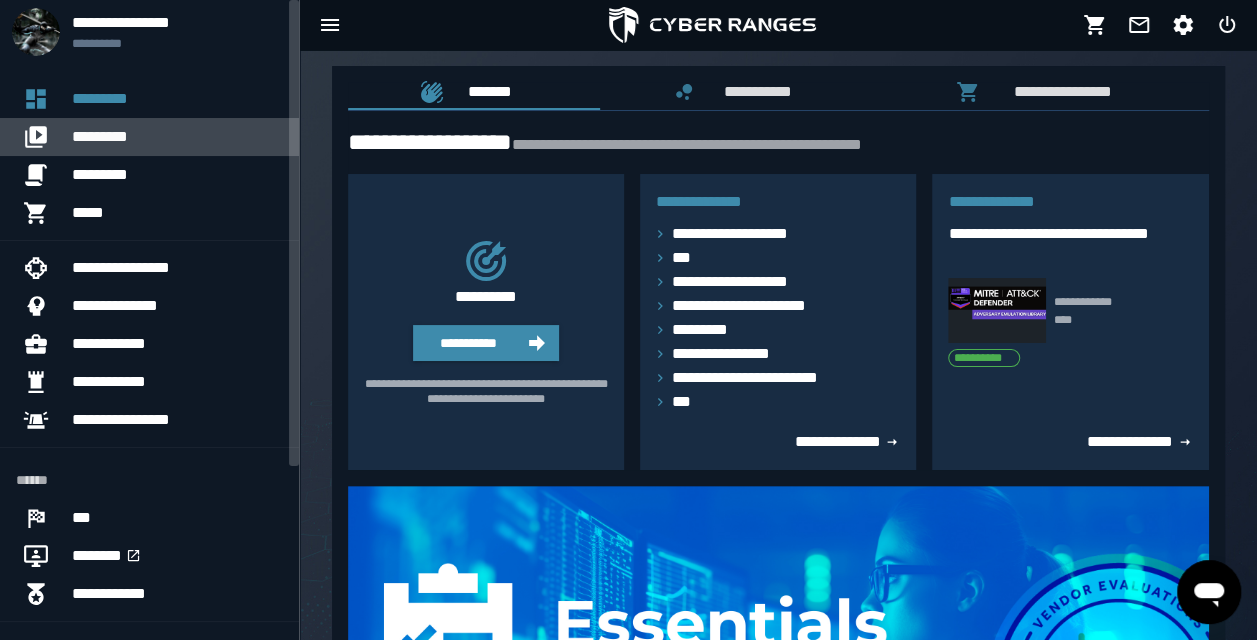 click on "*********" at bounding box center [177, 137] 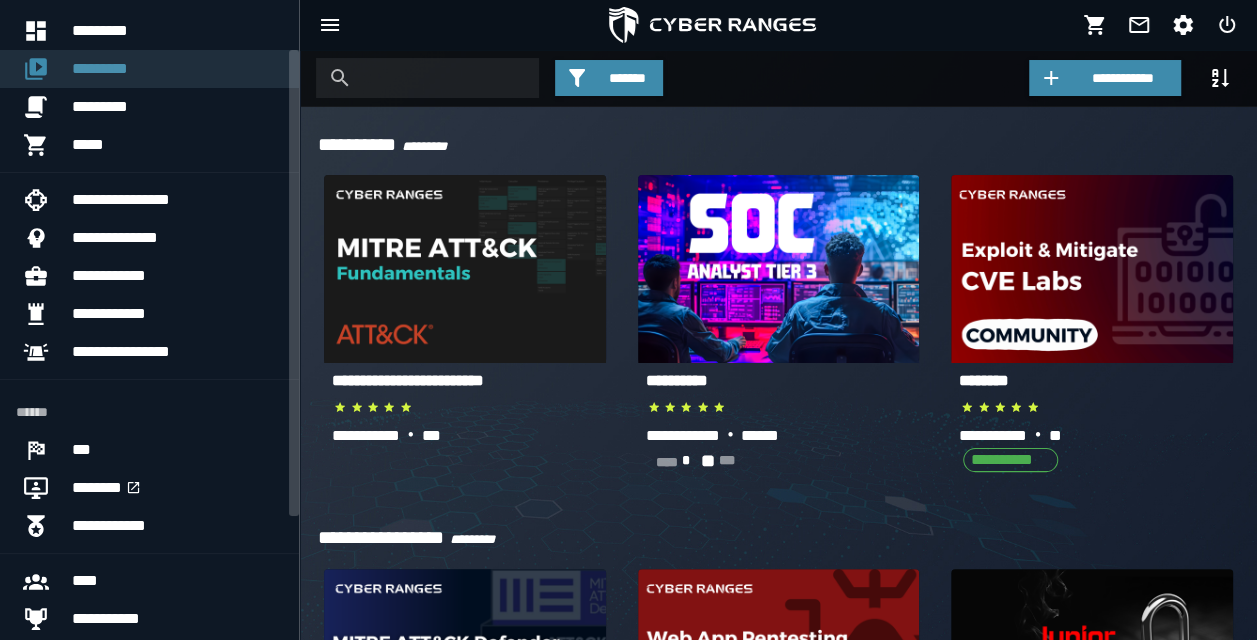 scroll, scrollTop: 0, scrollLeft: 0, axis: both 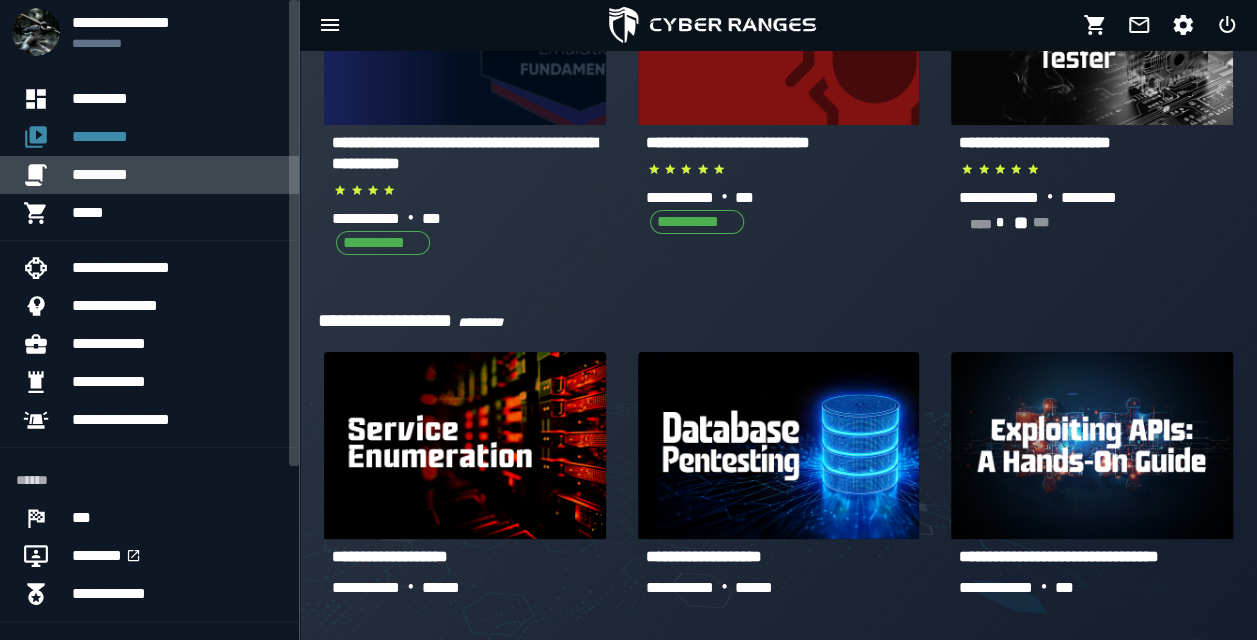 click on "*********" at bounding box center (177, 175) 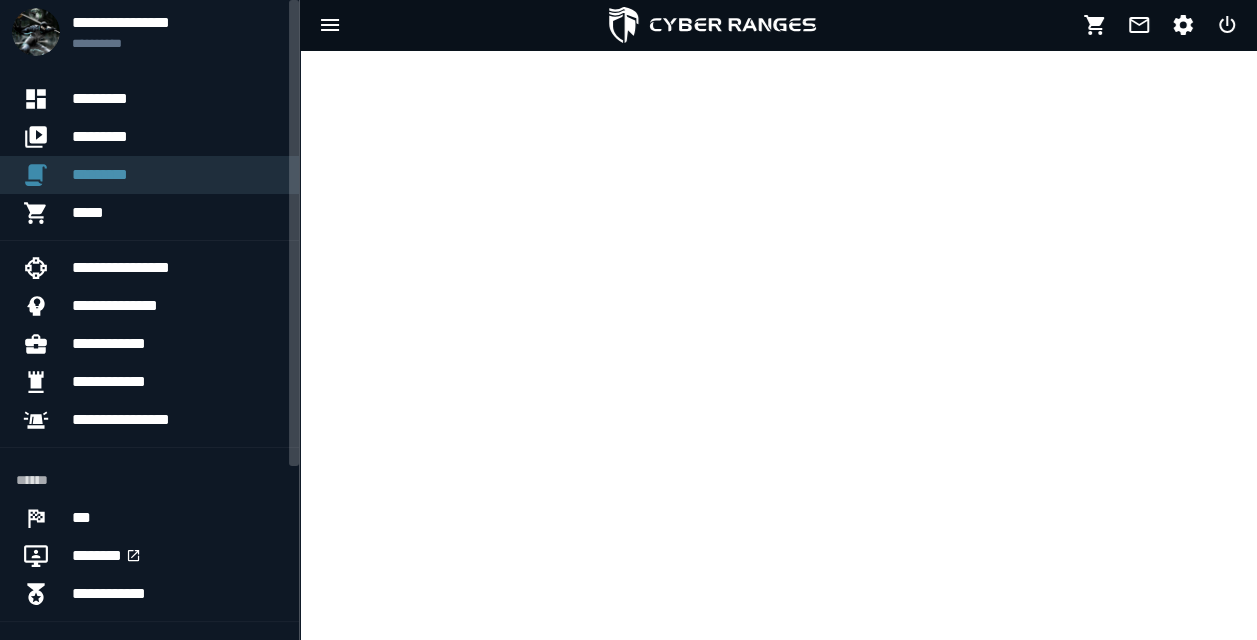scroll, scrollTop: 0, scrollLeft: 0, axis: both 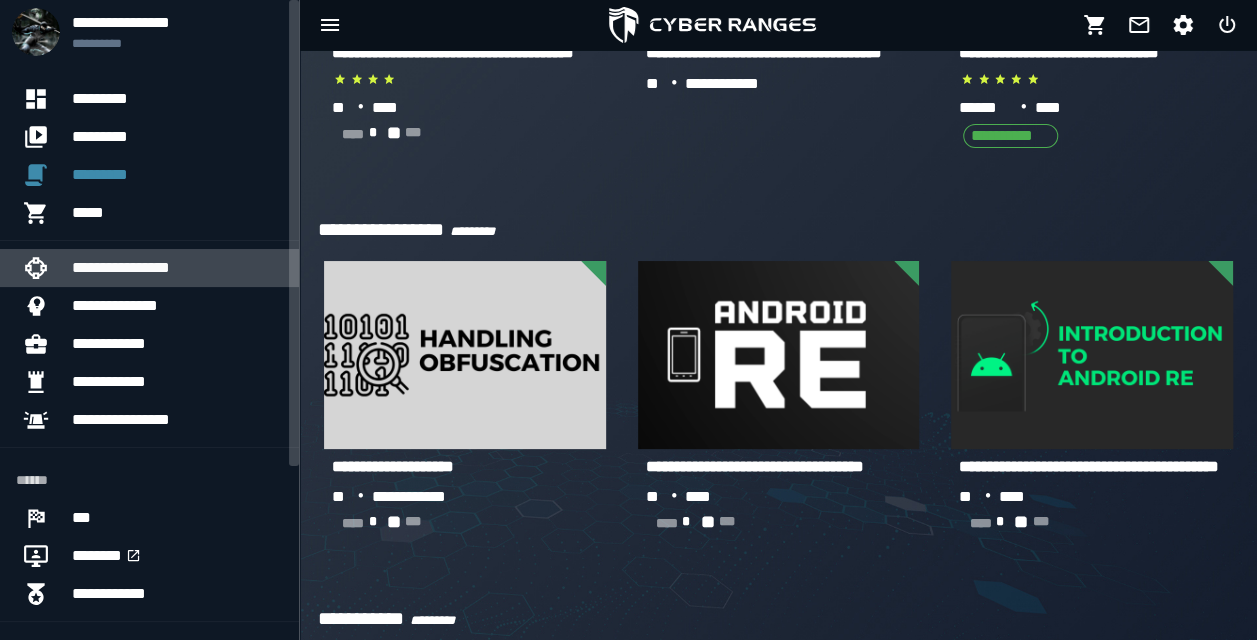 click on "**********" at bounding box center (177, 268) 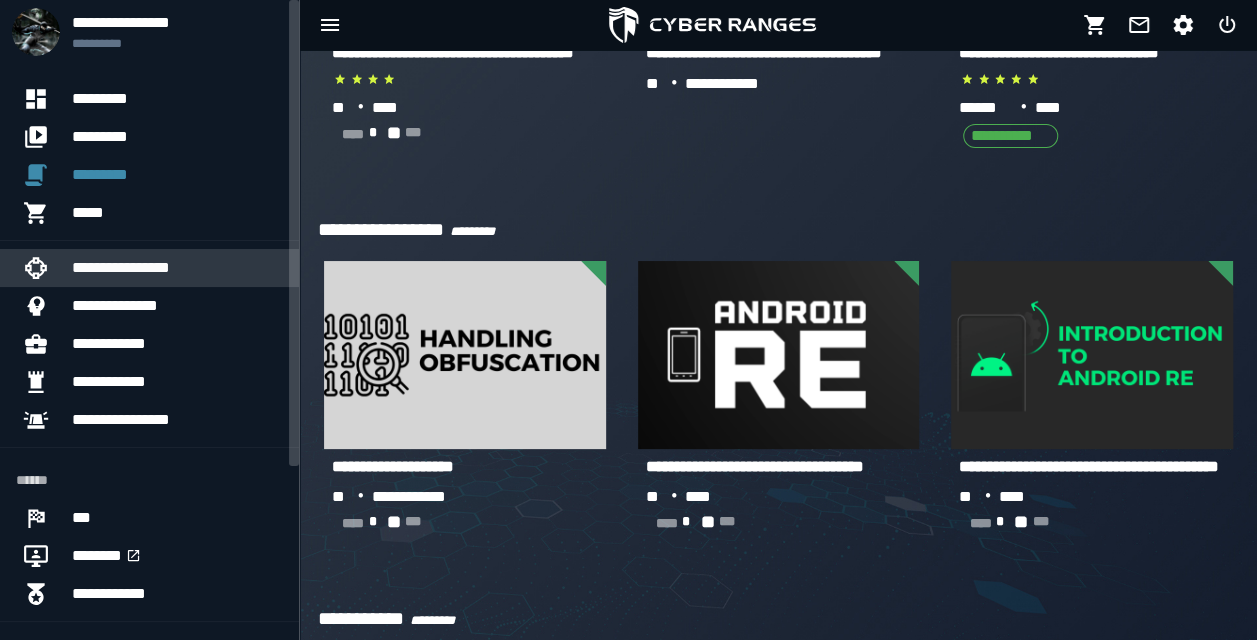 scroll, scrollTop: 0, scrollLeft: 0, axis: both 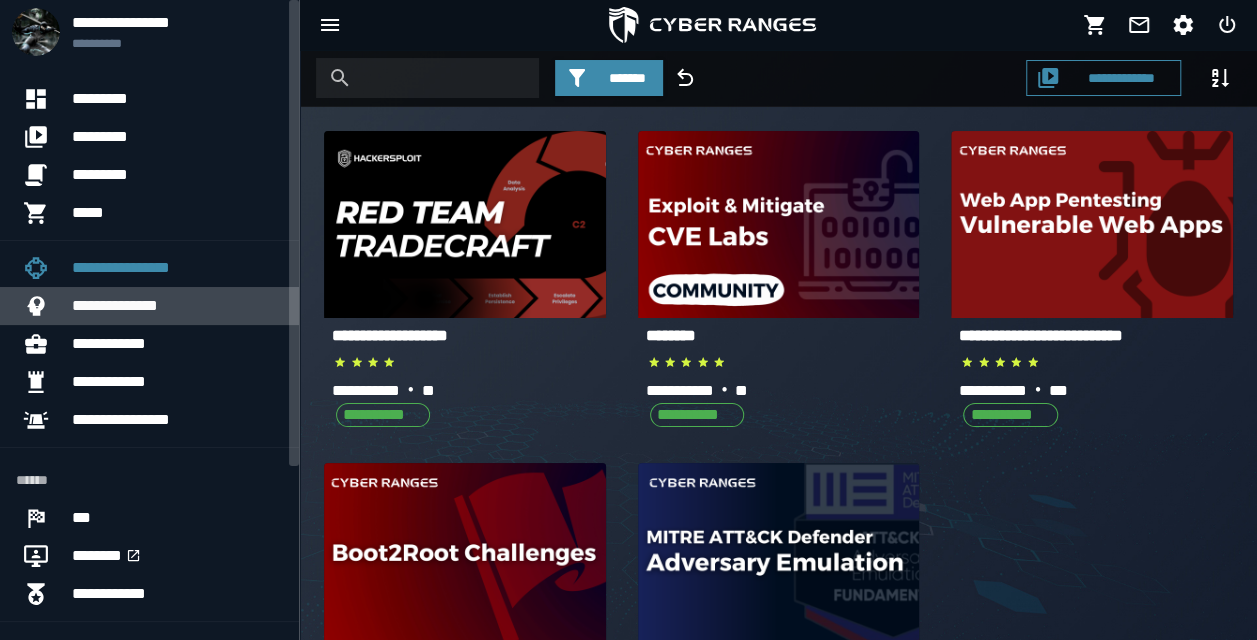 click on "**********" at bounding box center (177, 306) 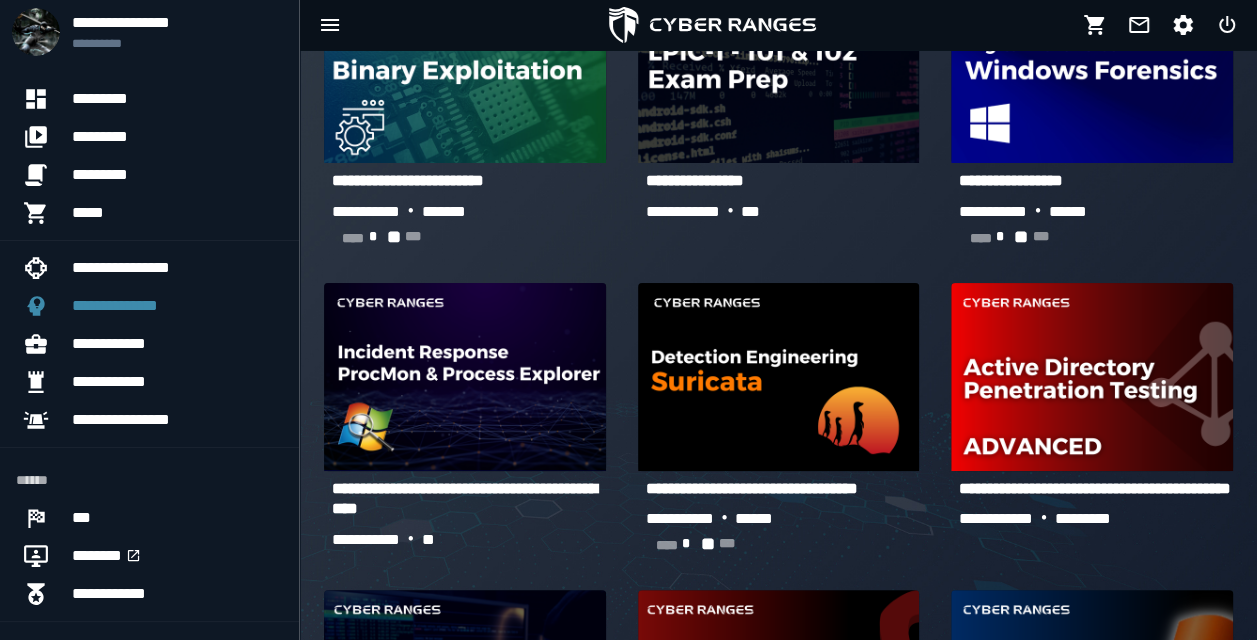 scroll, scrollTop: 790, scrollLeft: 0, axis: vertical 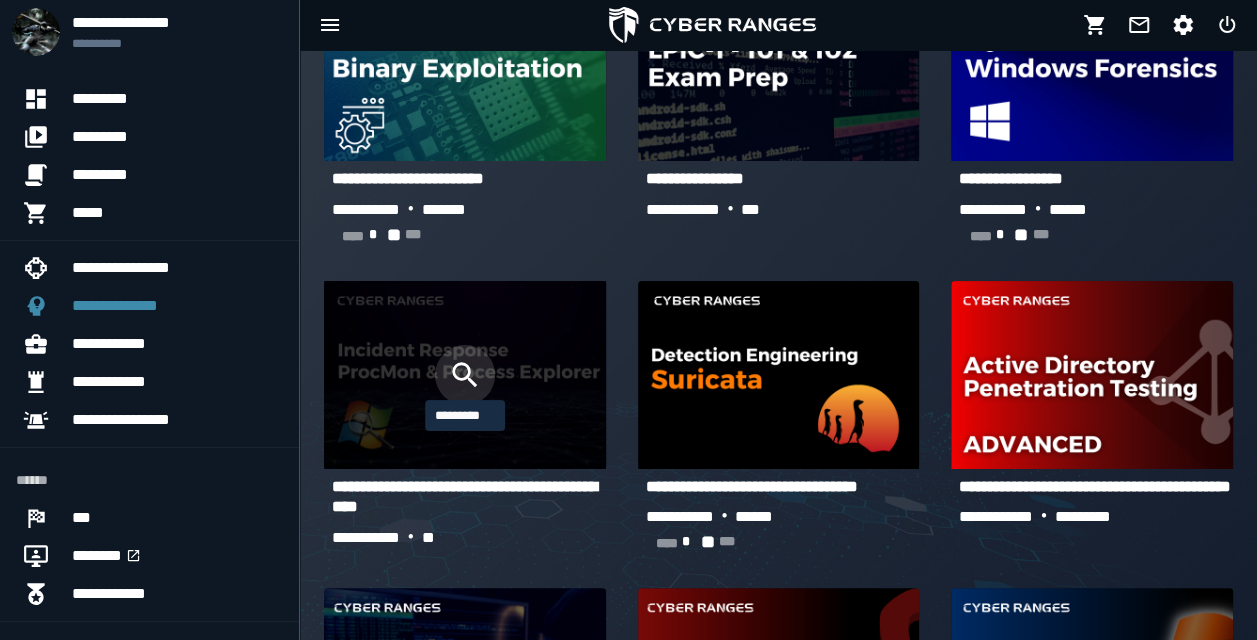 click at bounding box center (465, 375) 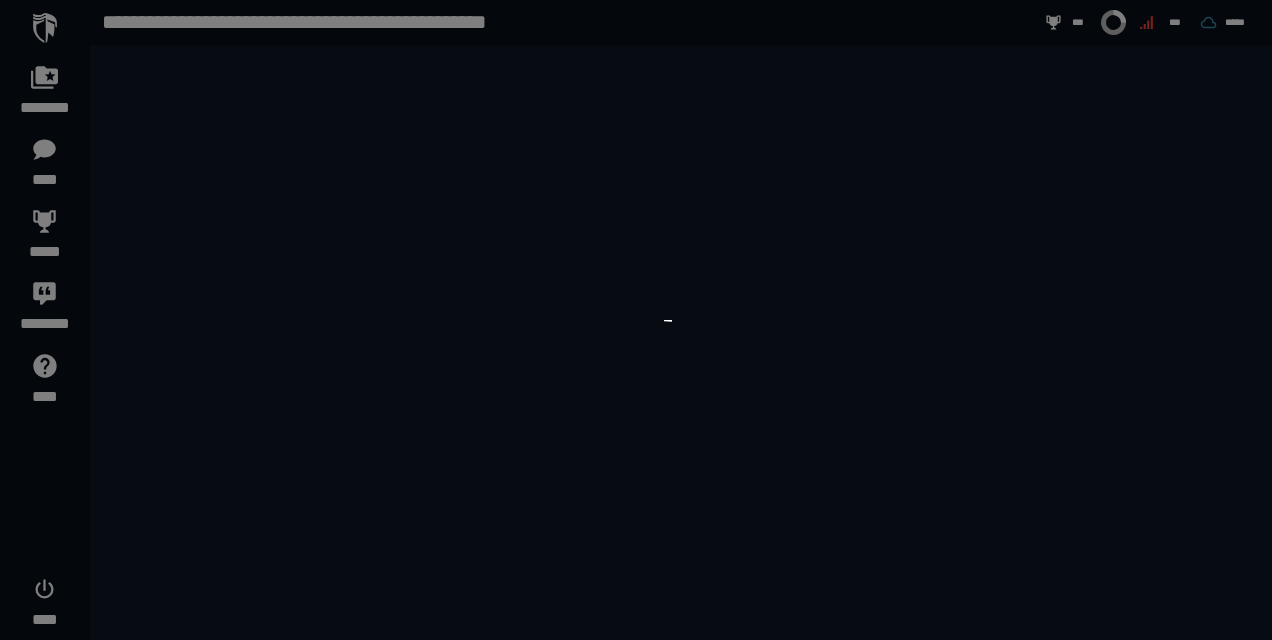 scroll, scrollTop: 0, scrollLeft: 0, axis: both 